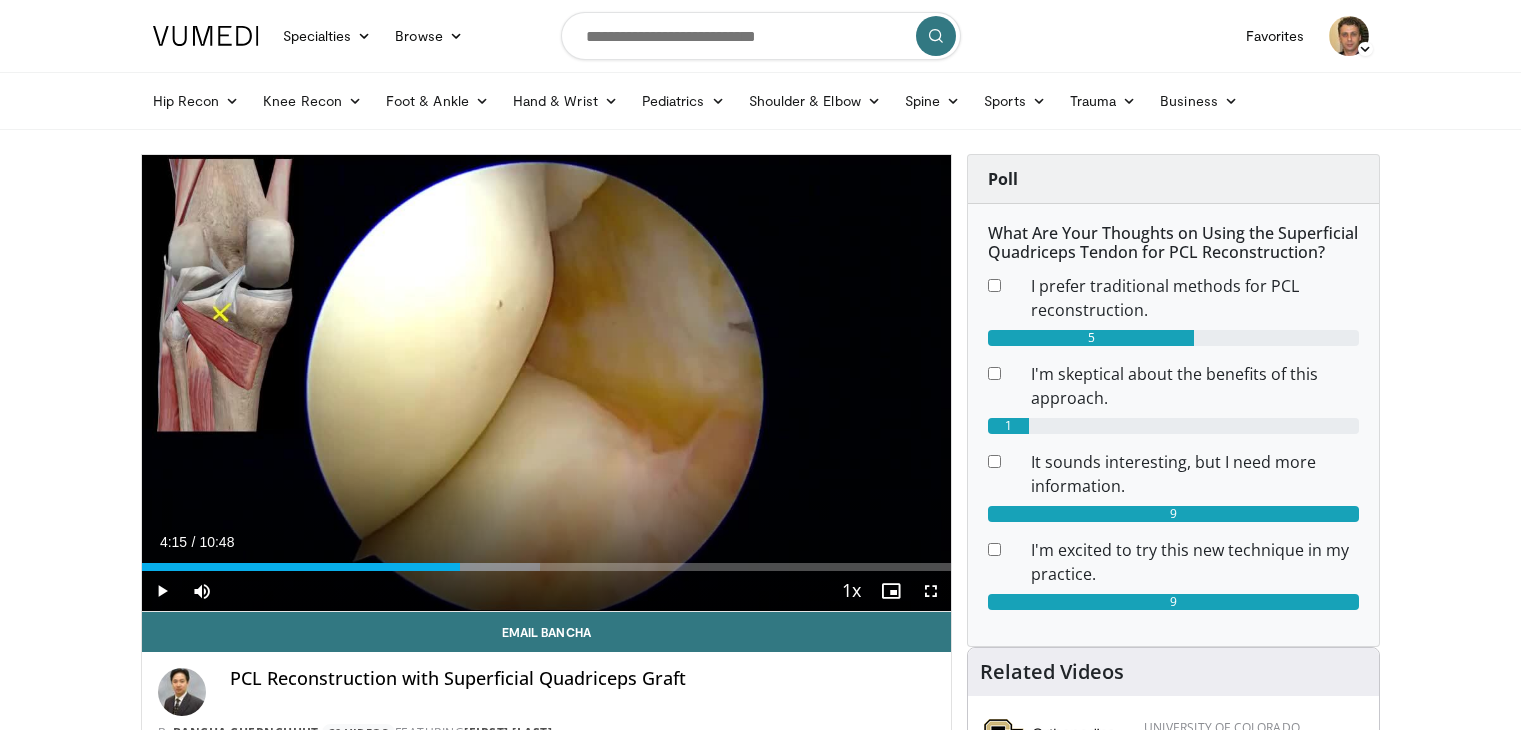 scroll, scrollTop: 556, scrollLeft: 0, axis: vertical 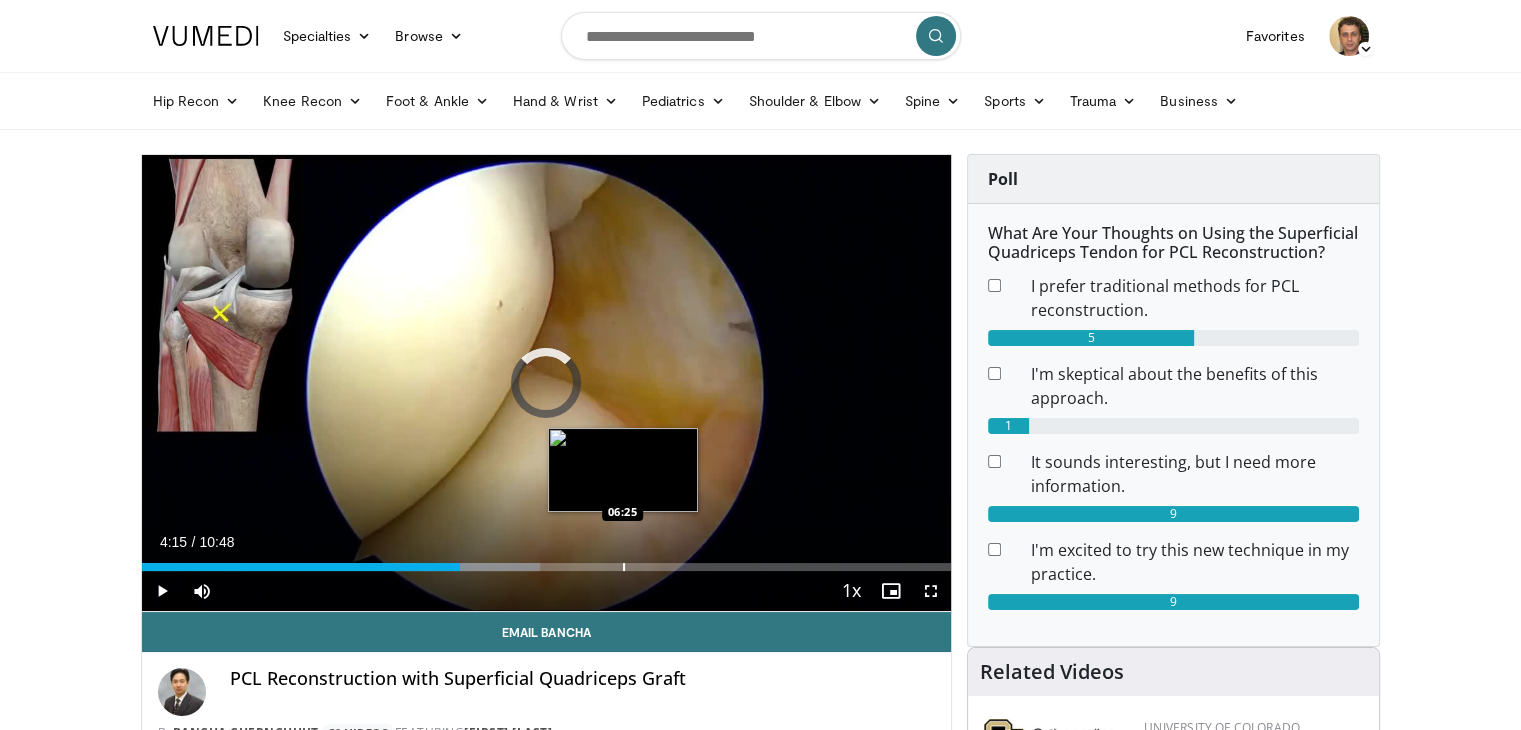 click on "Loaded :  49.26% 04:15 06:25" at bounding box center [547, 561] 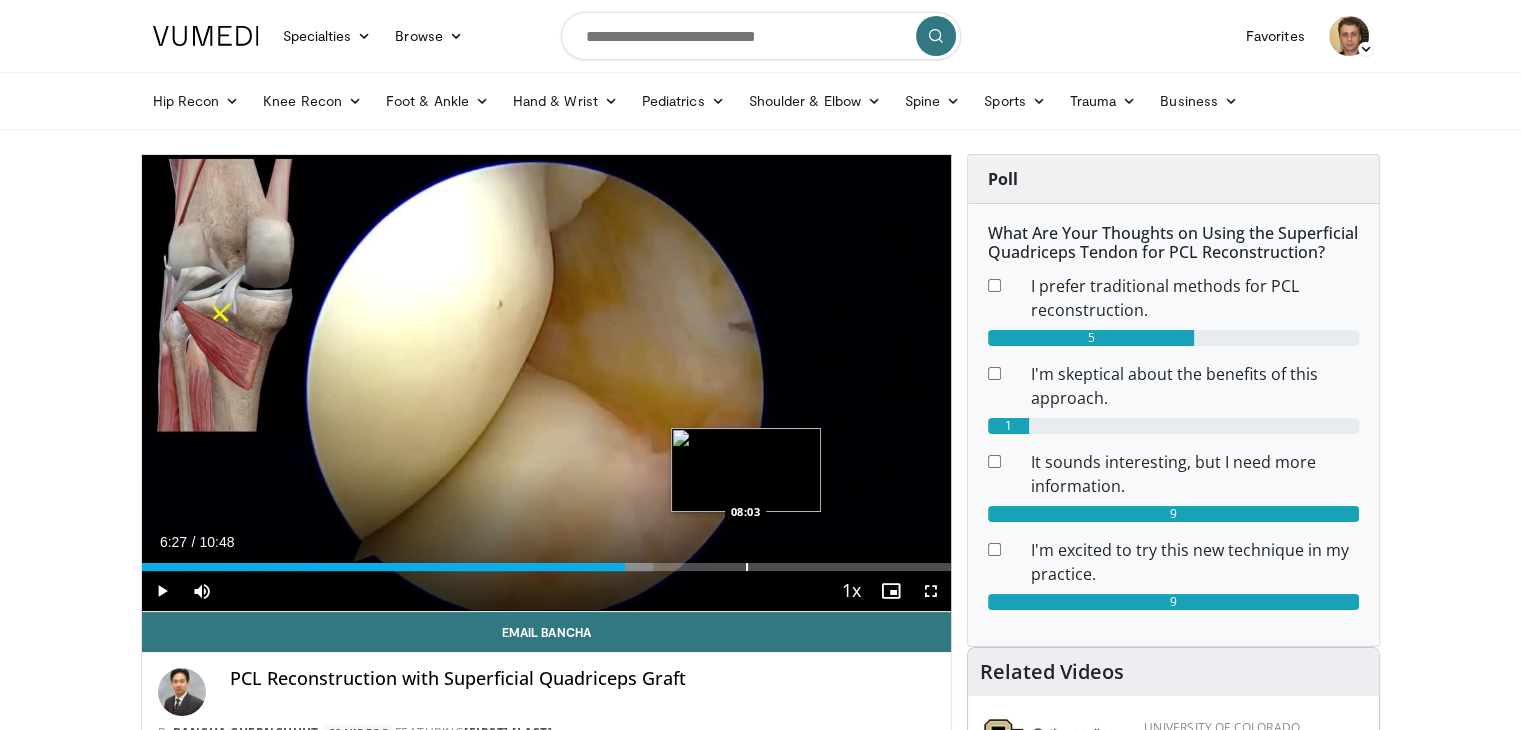click at bounding box center (747, 567) 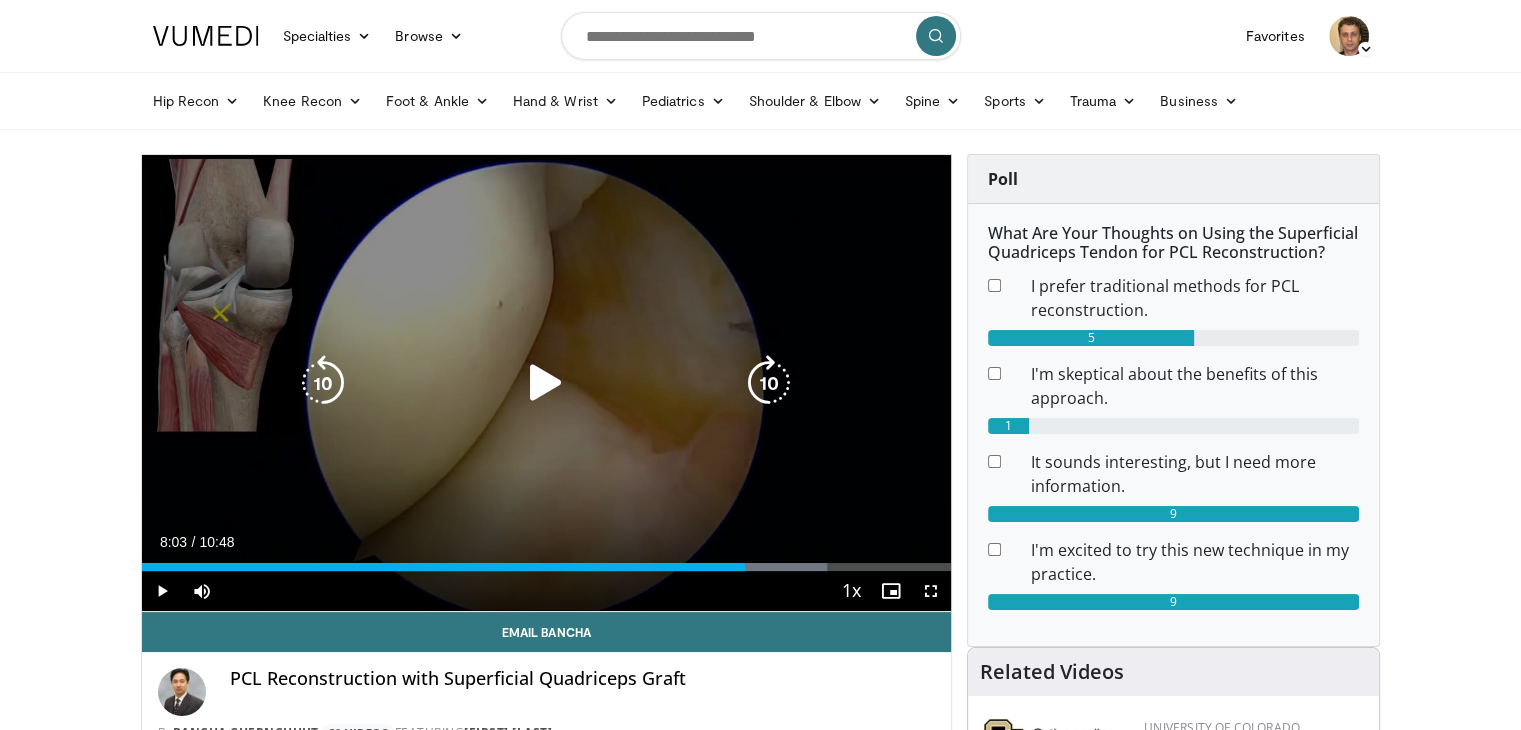 click at bounding box center (546, 383) 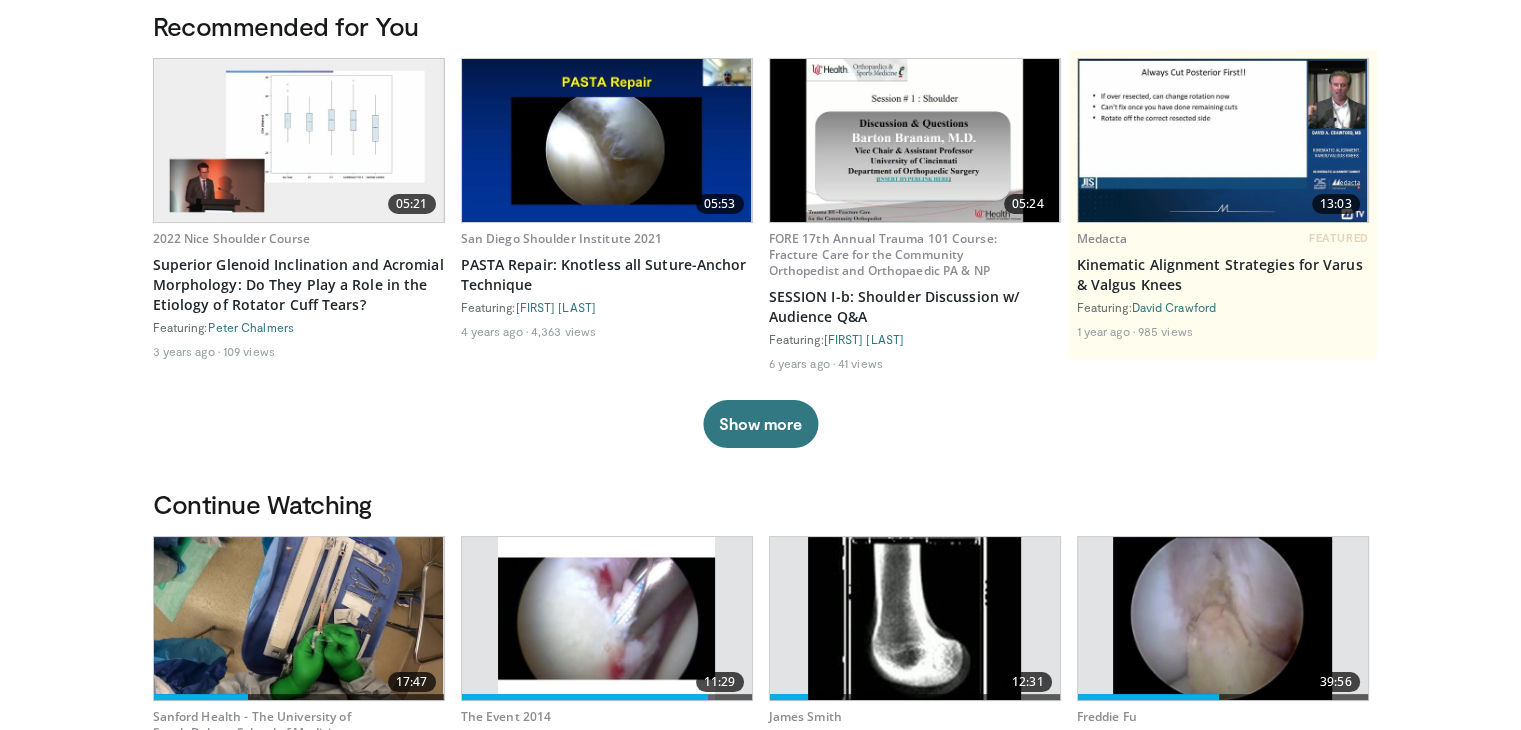 scroll, scrollTop: 300, scrollLeft: 0, axis: vertical 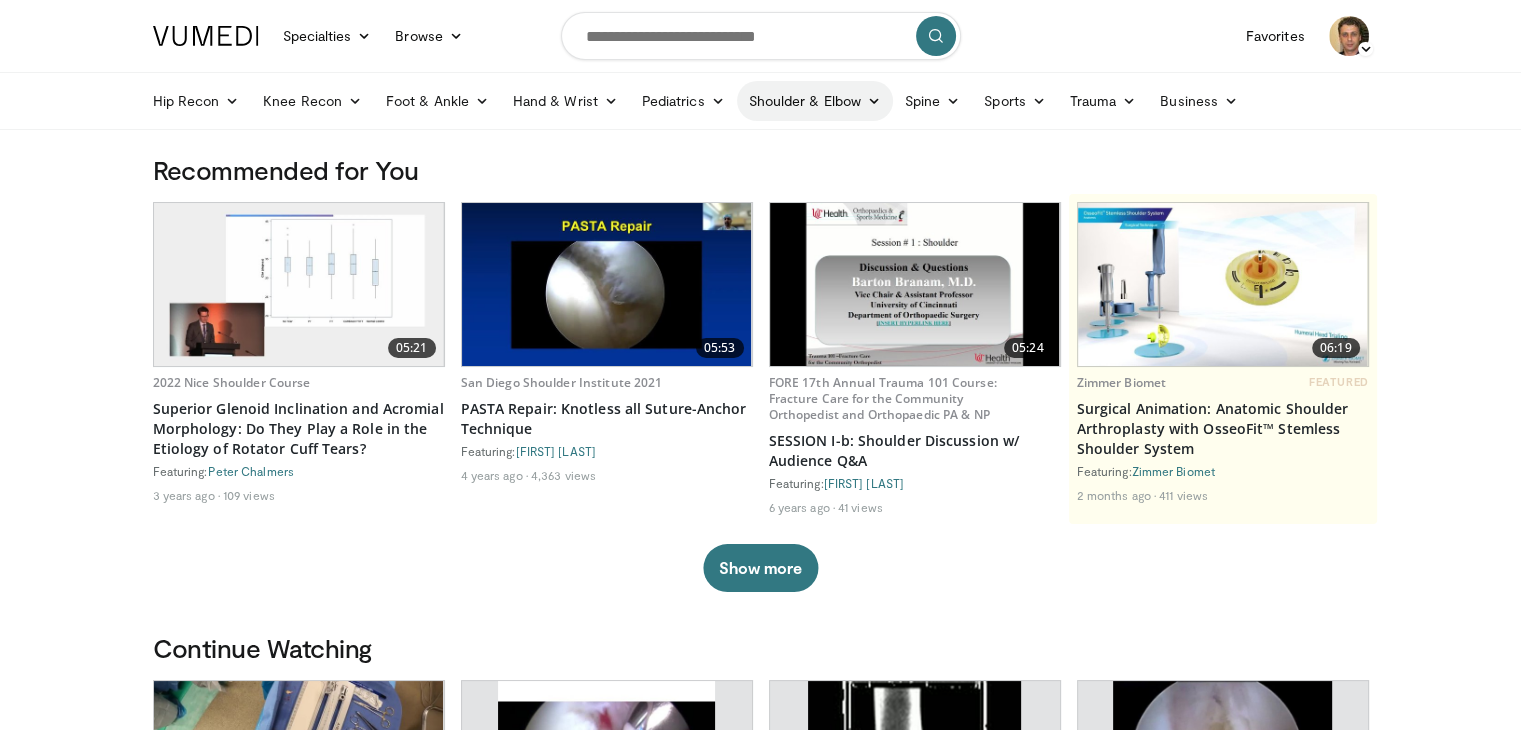 click on "Shoulder & Elbow" at bounding box center [815, 101] 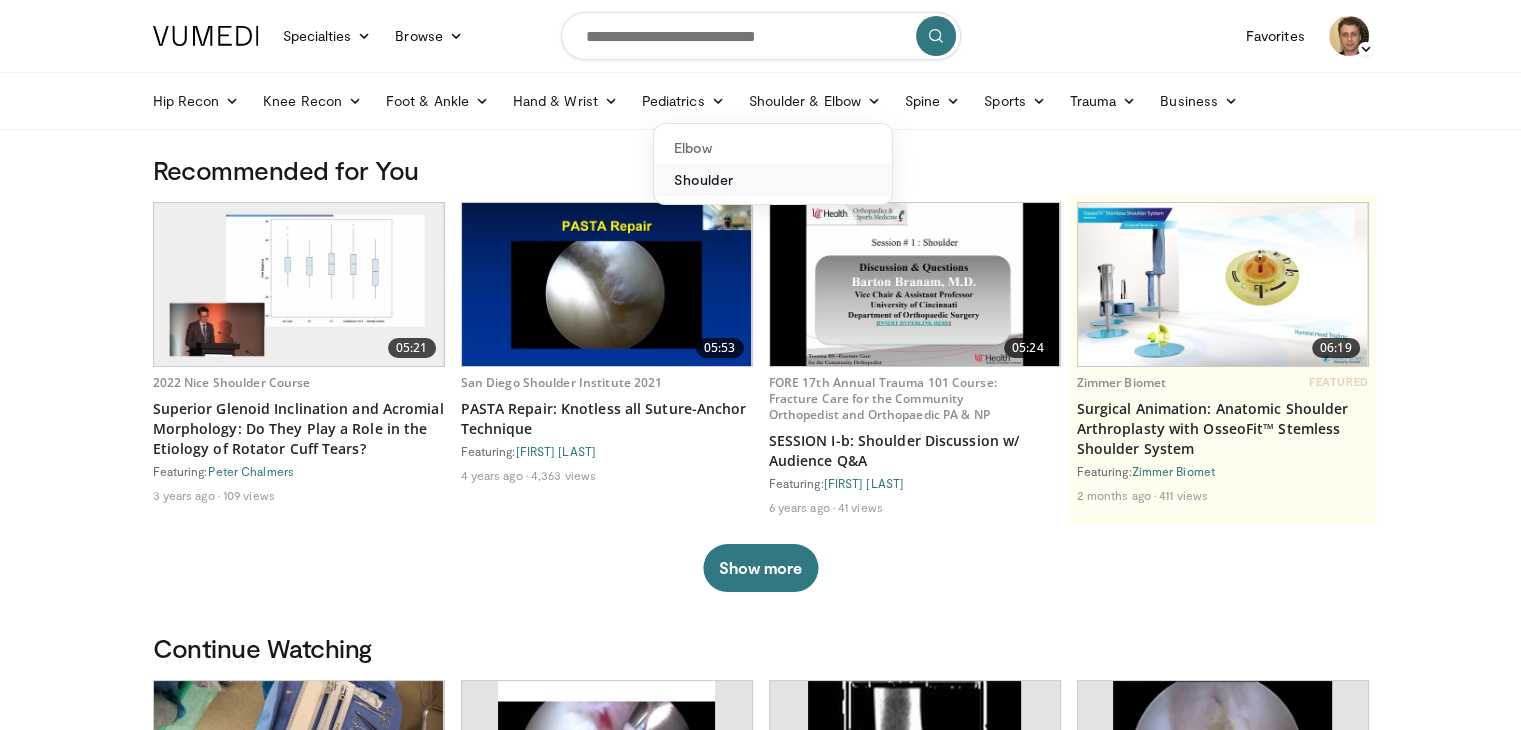 click on "Shoulder" at bounding box center [773, 180] 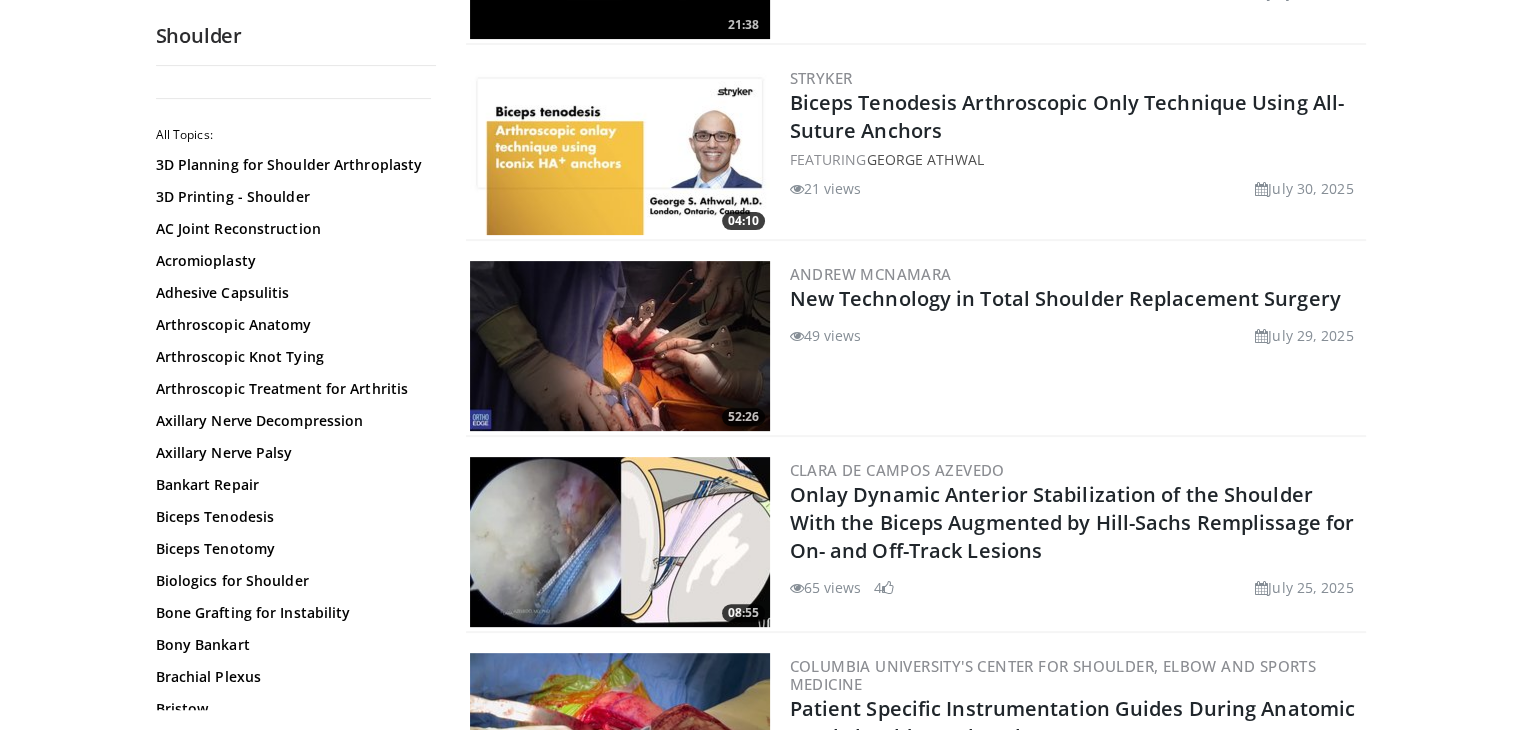 scroll, scrollTop: 600, scrollLeft: 0, axis: vertical 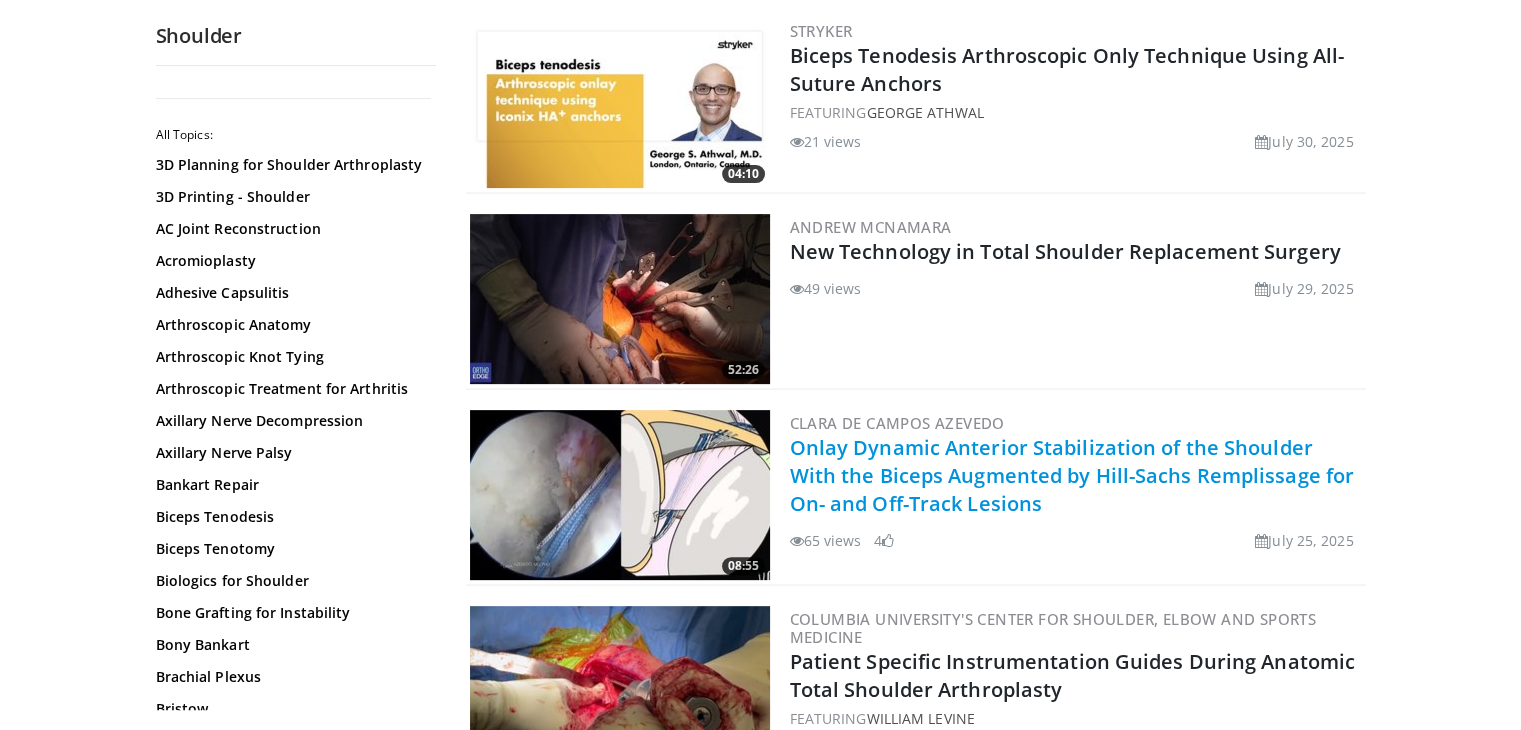 click on "Onlay Dynamic Anterior Stabilization of the Shoulder With the Biceps Augmented by Hill-Sachs Remplissage for On- and Off-Track Lesions" at bounding box center [1072, 475] 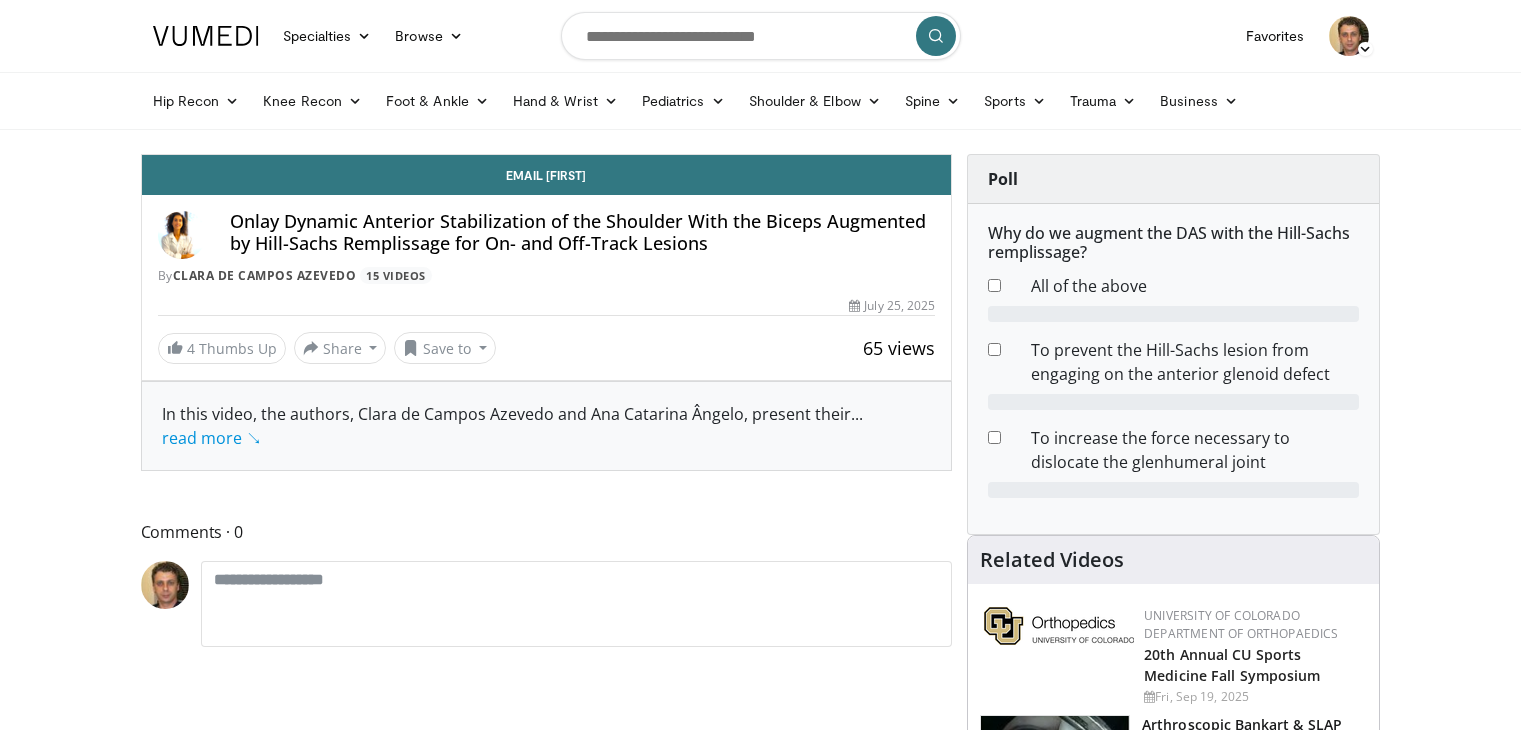 scroll, scrollTop: 0, scrollLeft: 0, axis: both 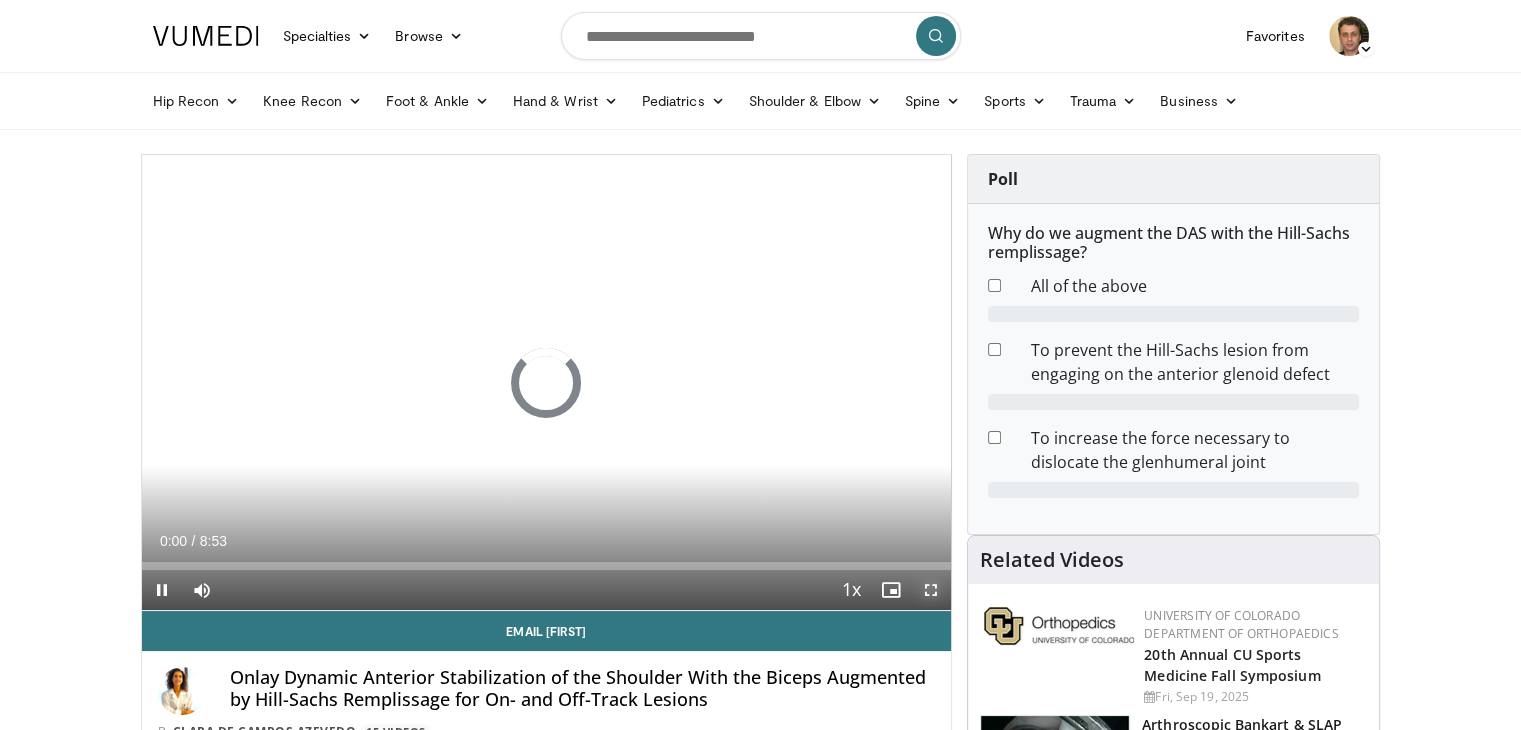 click at bounding box center (931, 590) 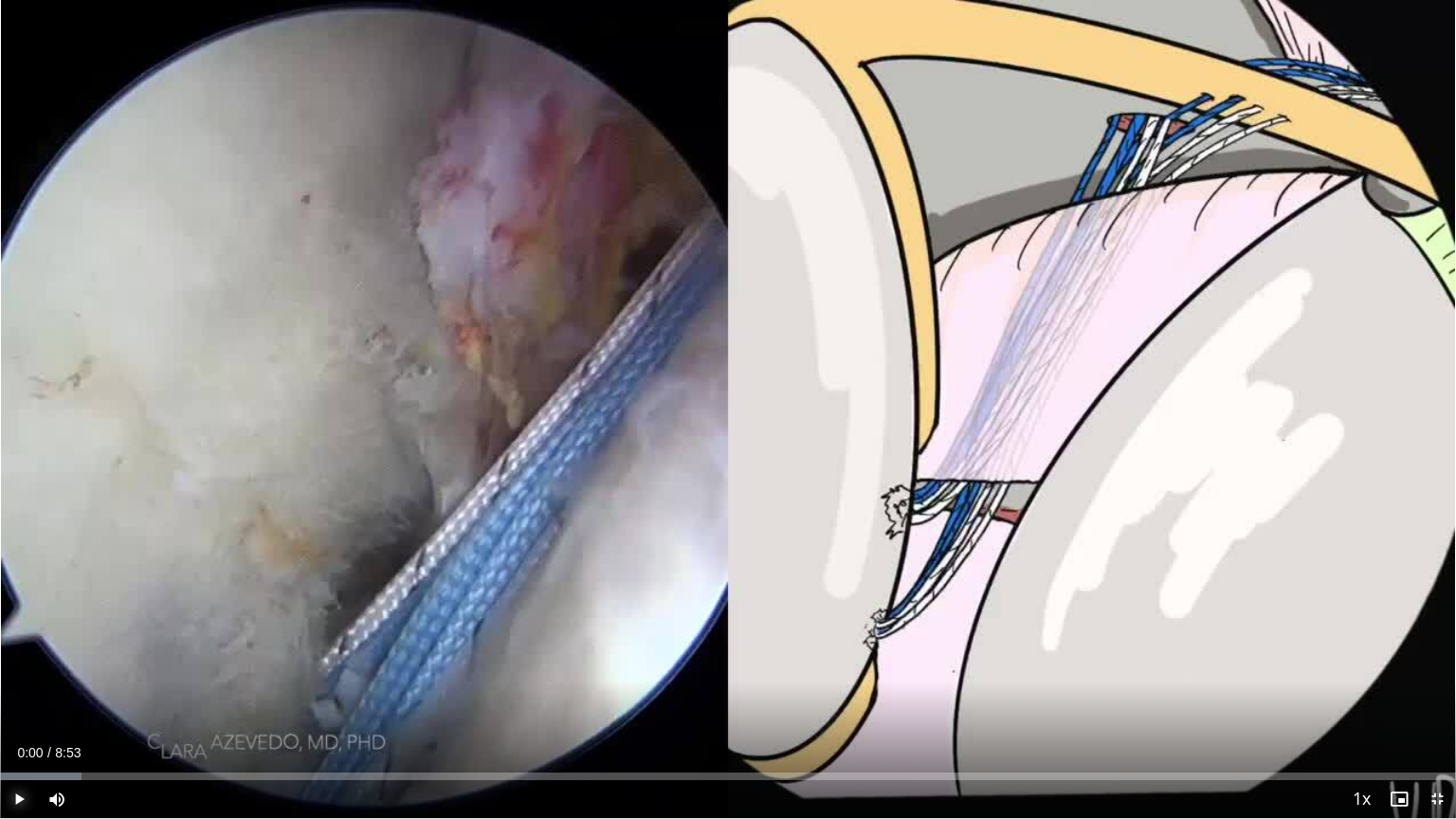 click at bounding box center (19, 799) 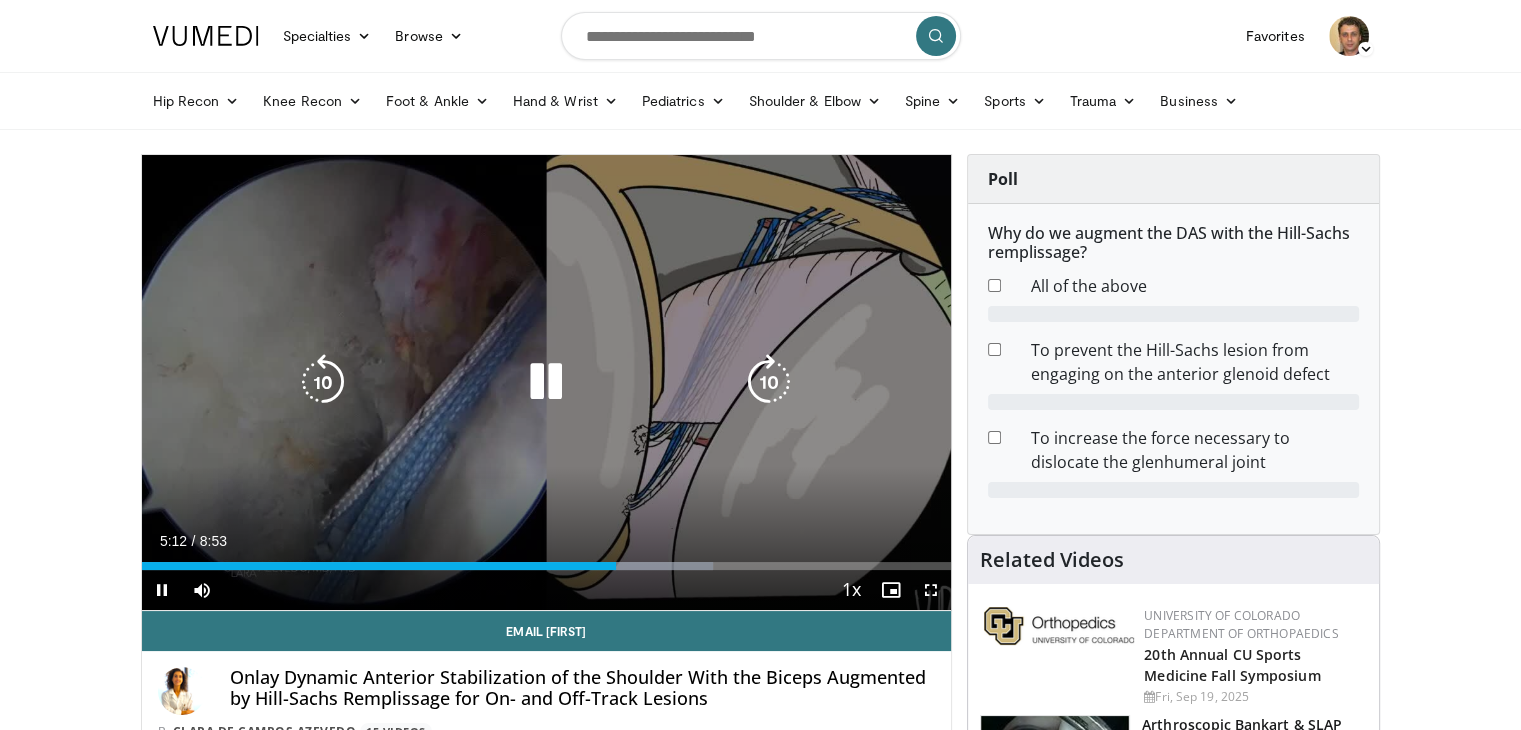 click on "10 seconds
Tap to unmute" at bounding box center [547, 382] 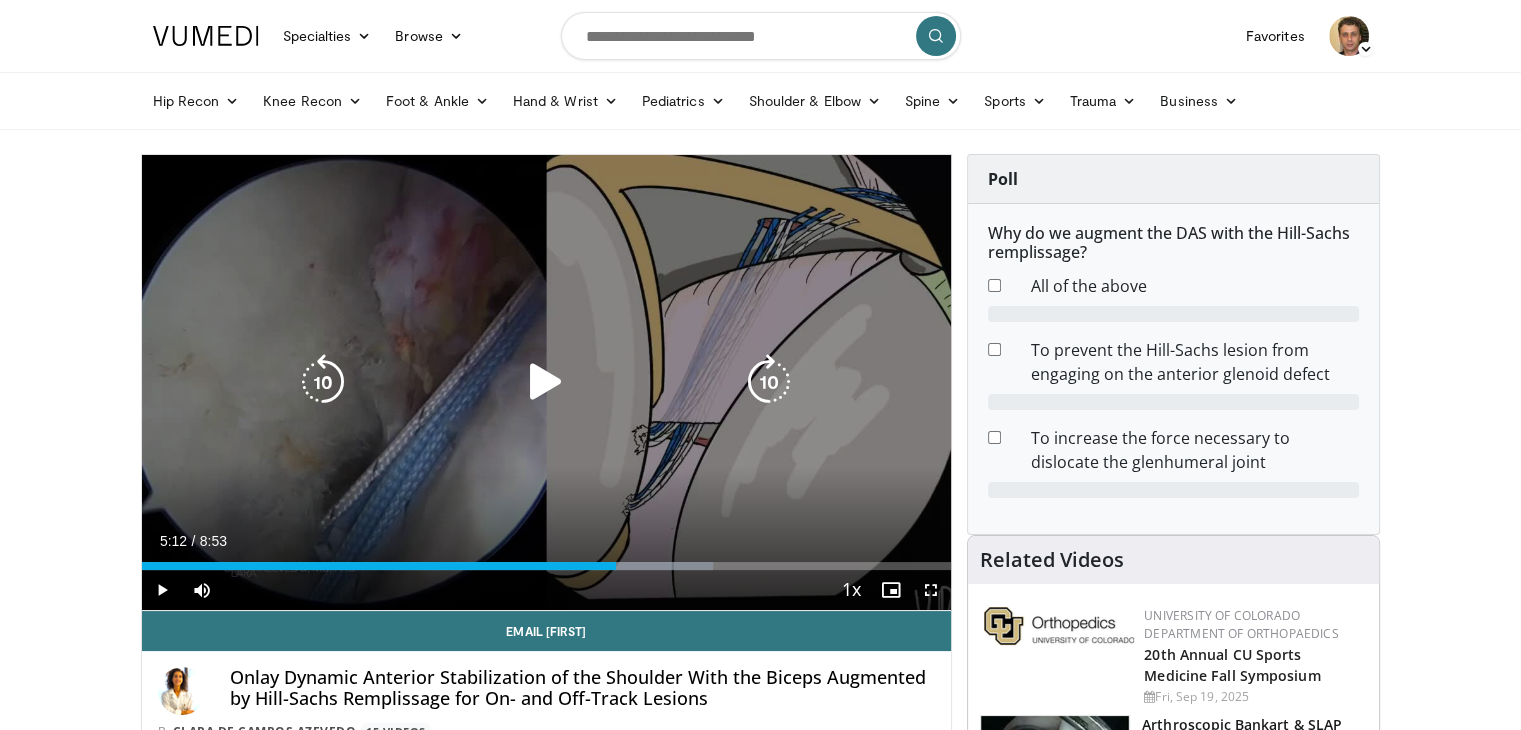 drag, startPoint x: 444, startPoint y: 309, endPoint x: 459, endPoint y: 328, distance: 24.207438 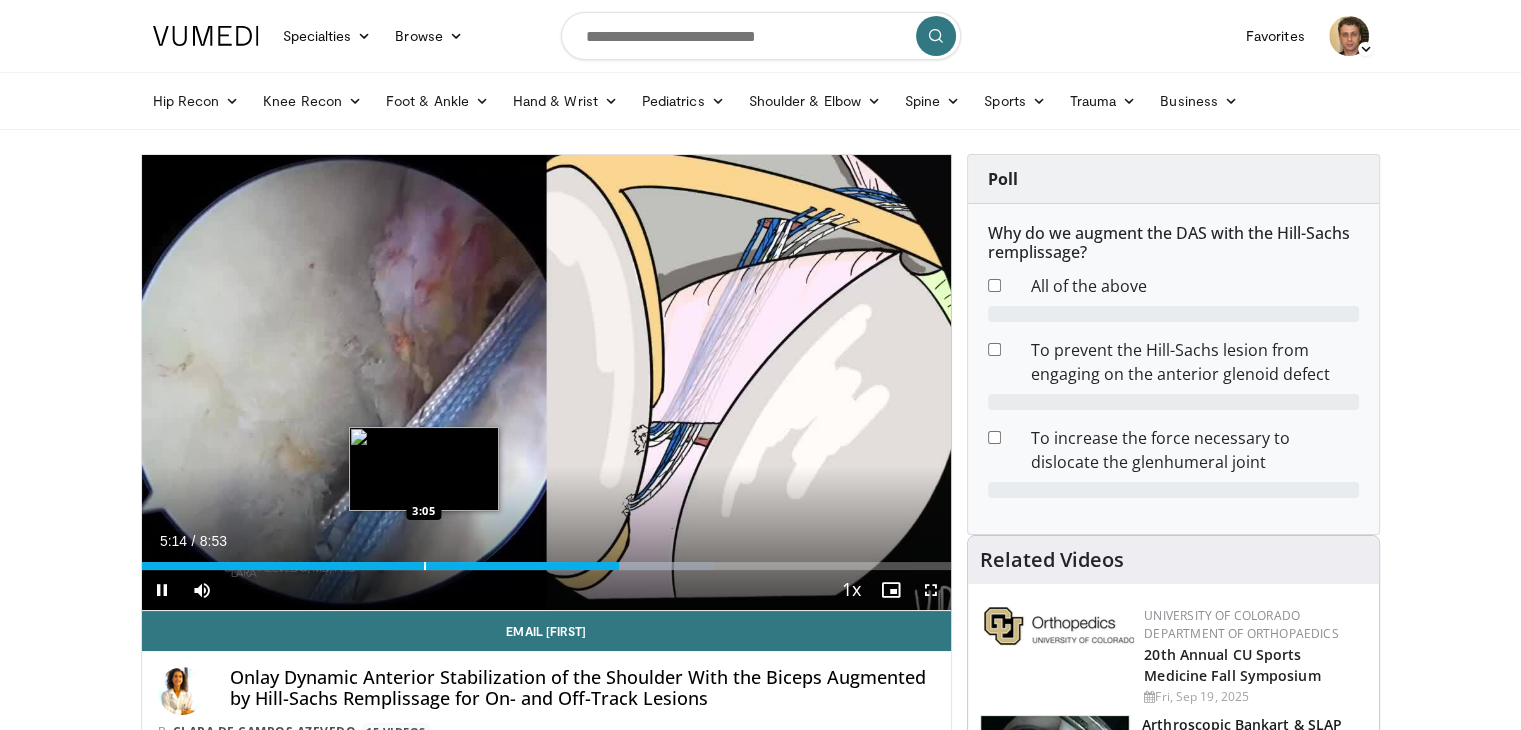 click on "Loaded :  70.58% 5:14 3:05" at bounding box center (547, 560) 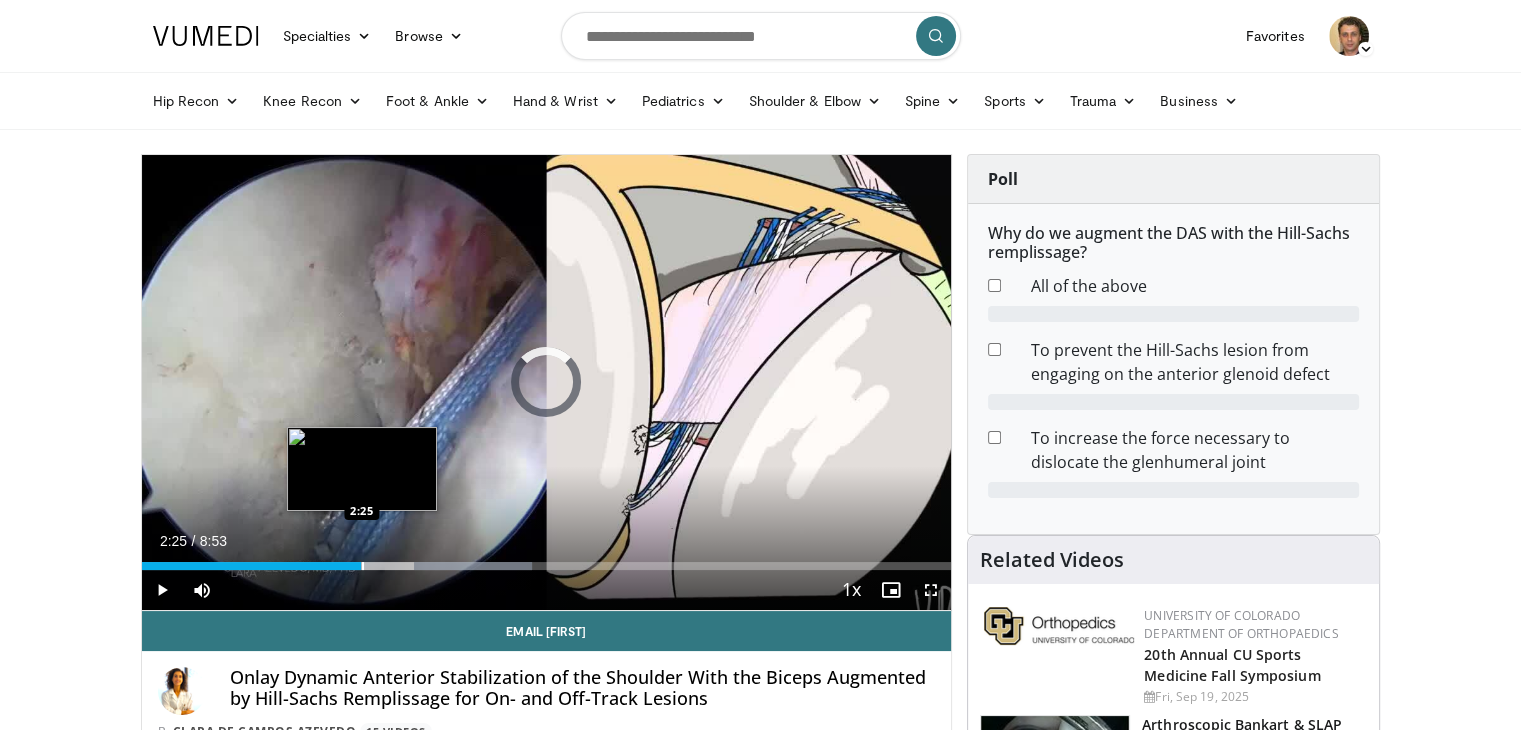 click at bounding box center [363, 566] 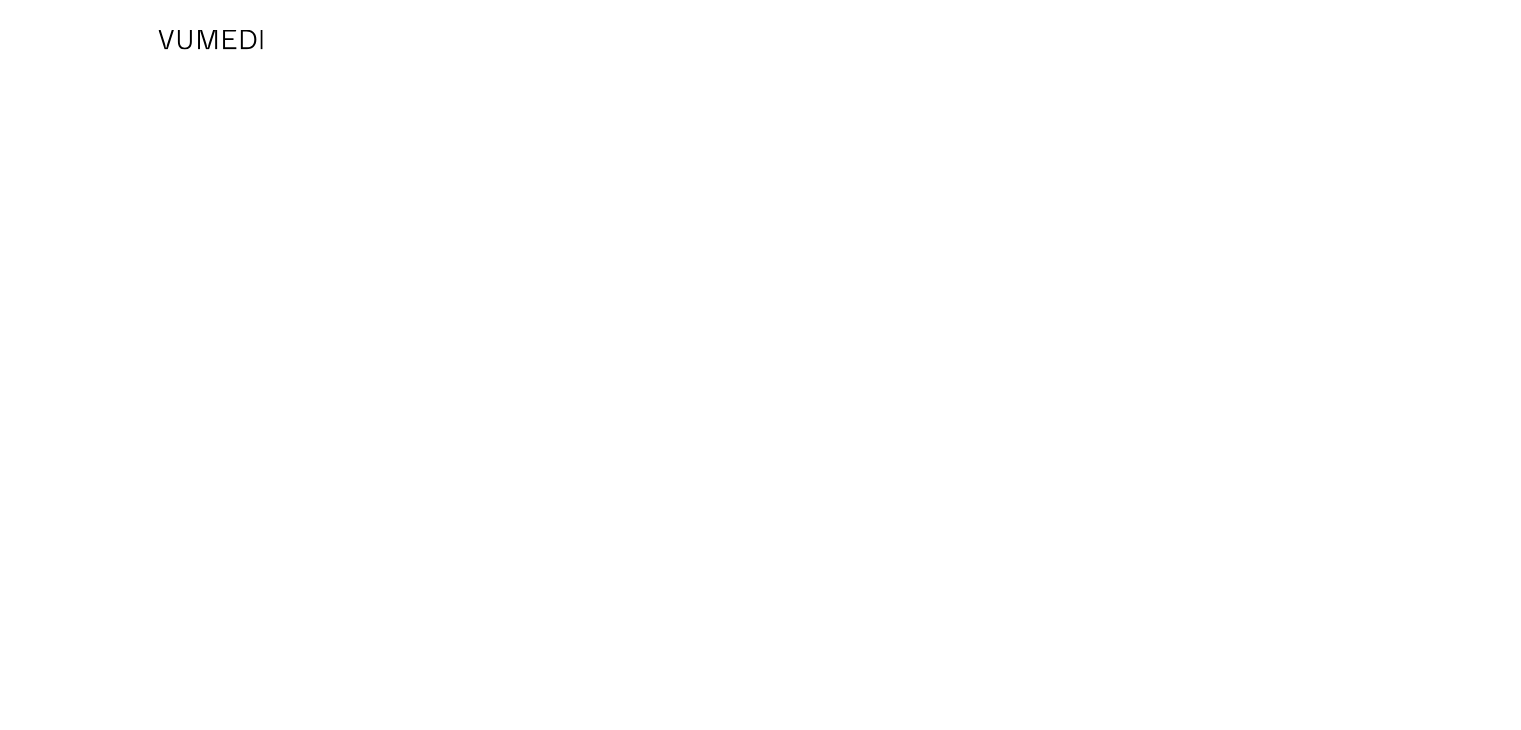 scroll, scrollTop: 0, scrollLeft: 0, axis: both 